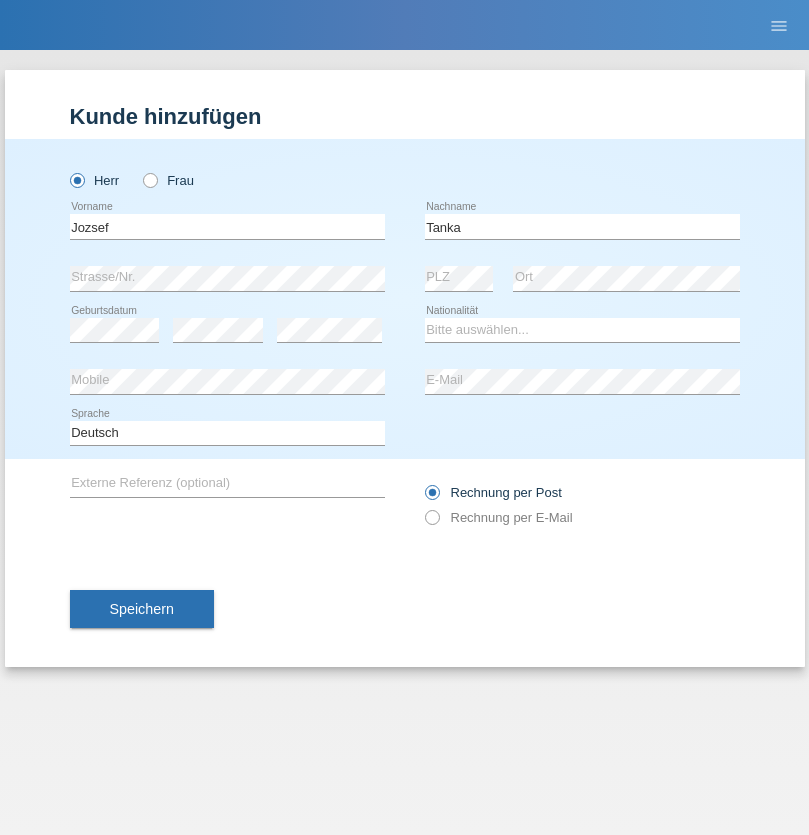 scroll, scrollTop: 0, scrollLeft: 0, axis: both 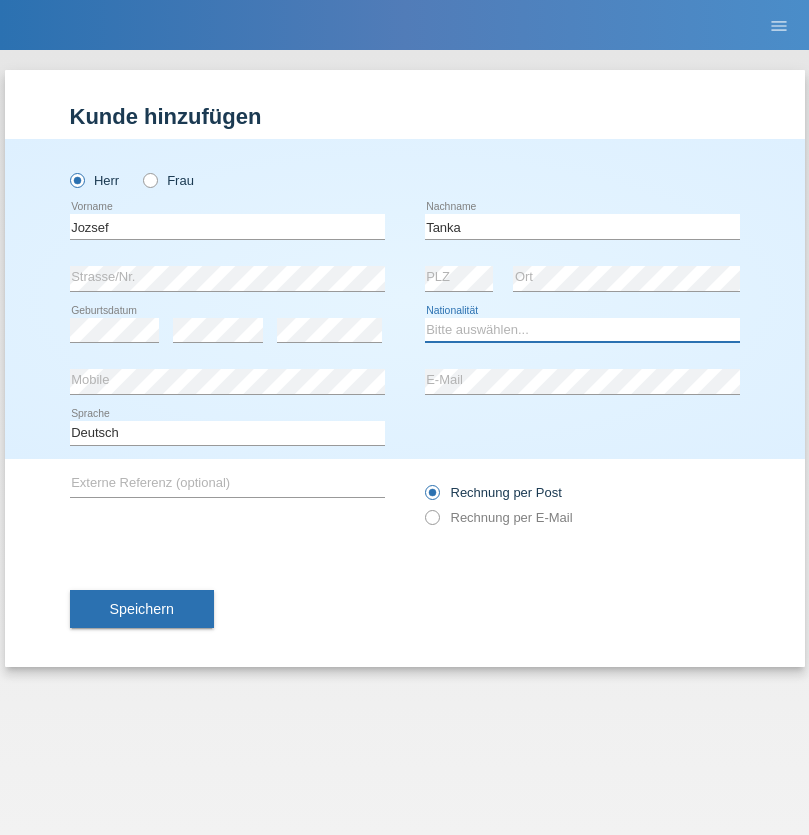 select on "HU" 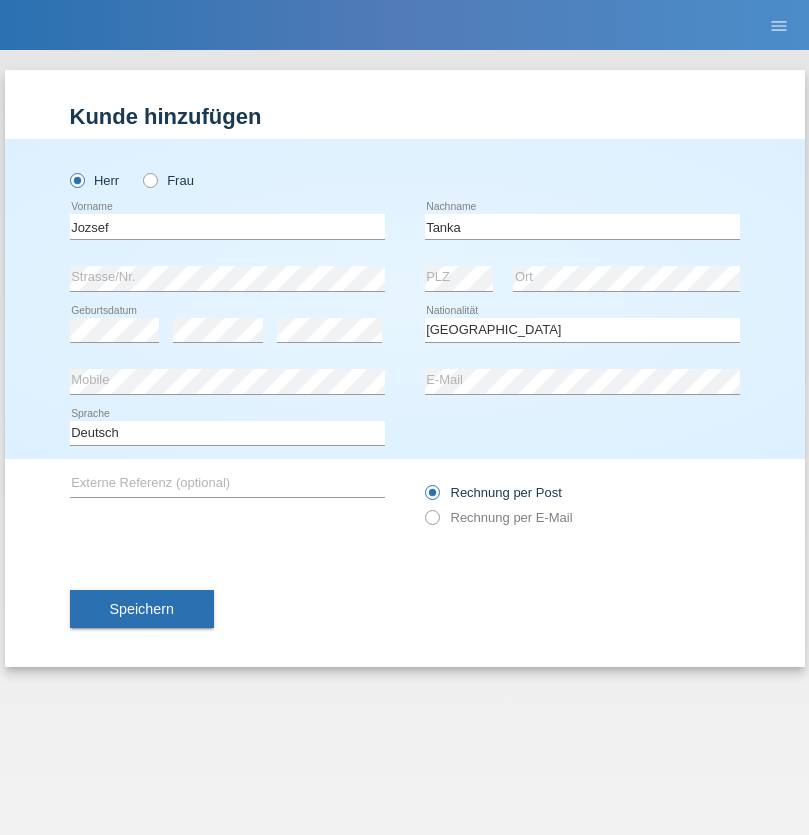 select on "C" 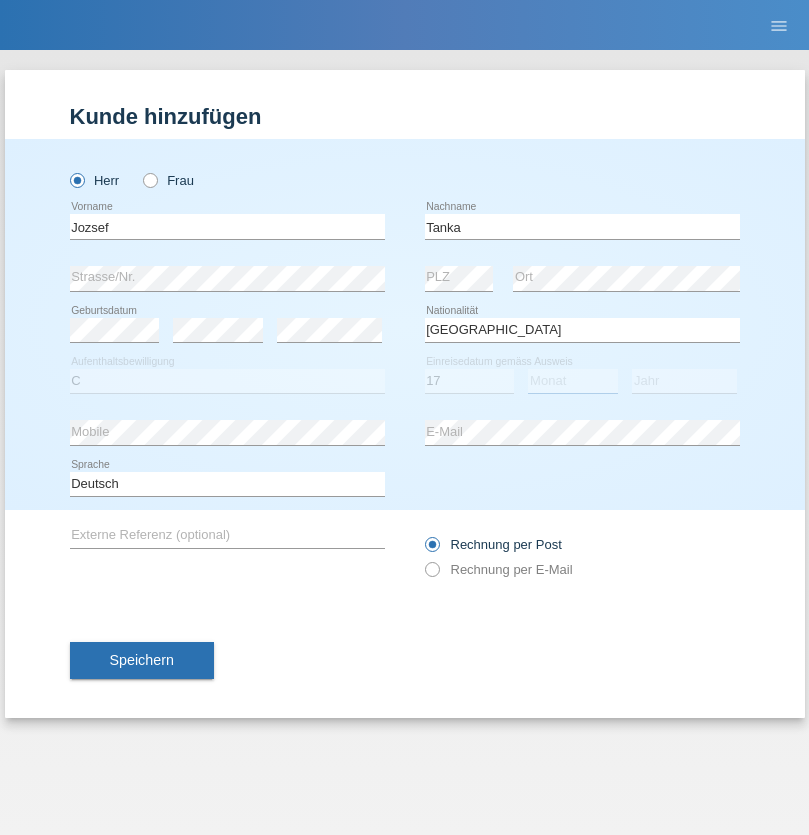select on "03" 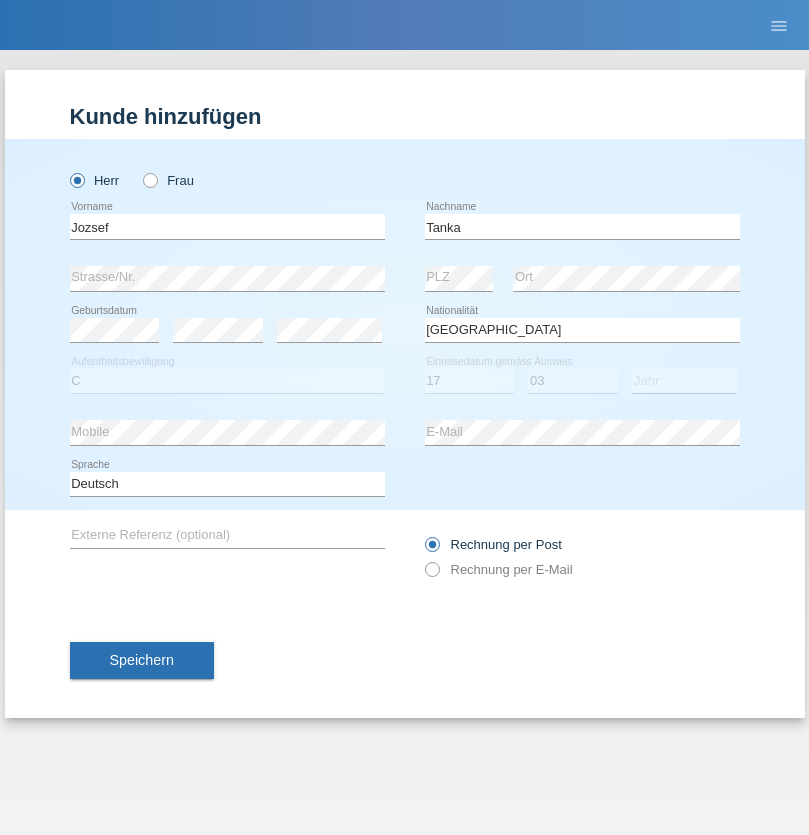 select on "2010" 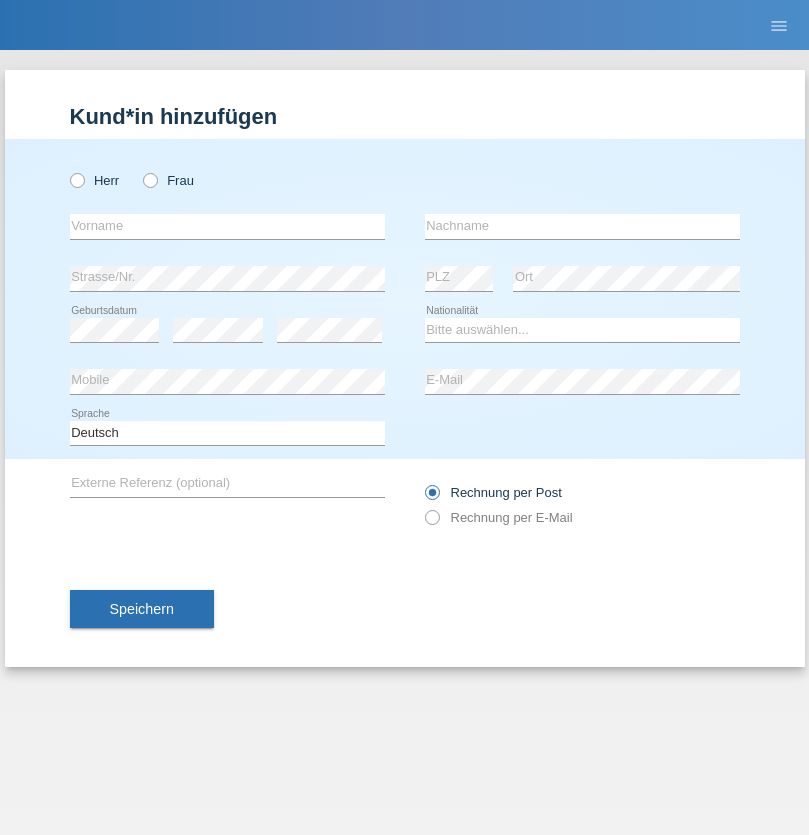 scroll, scrollTop: 0, scrollLeft: 0, axis: both 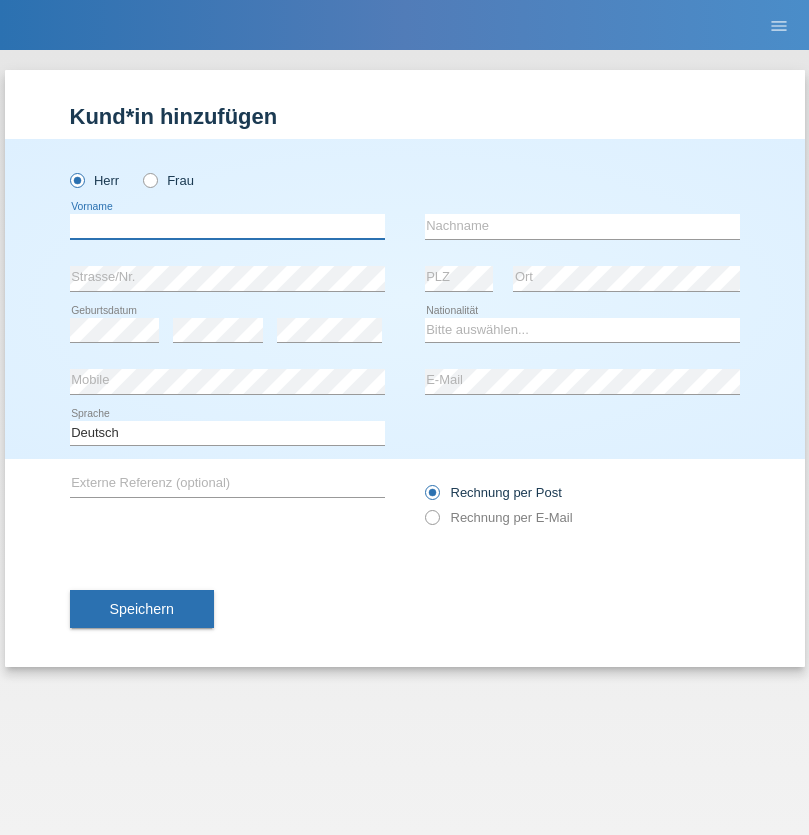 click at bounding box center (227, 226) 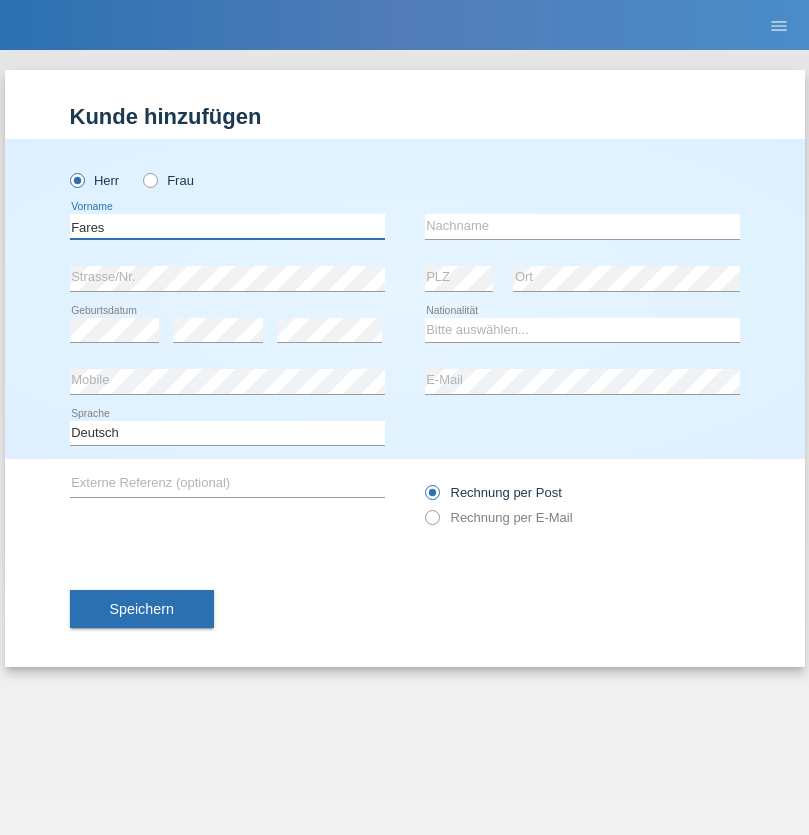 type on "Fares" 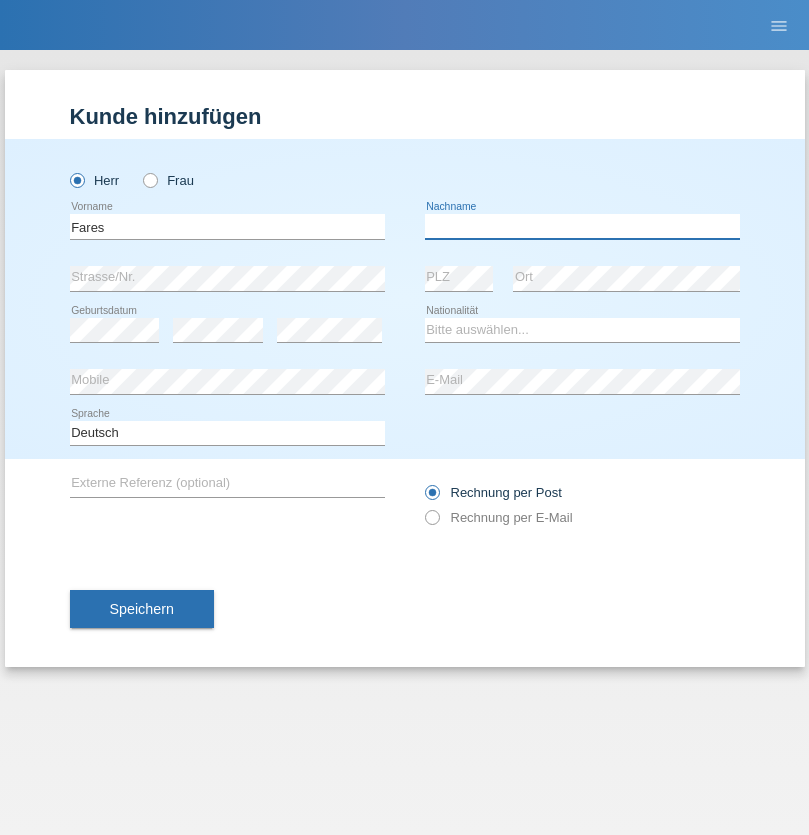 click at bounding box center (582, 226) 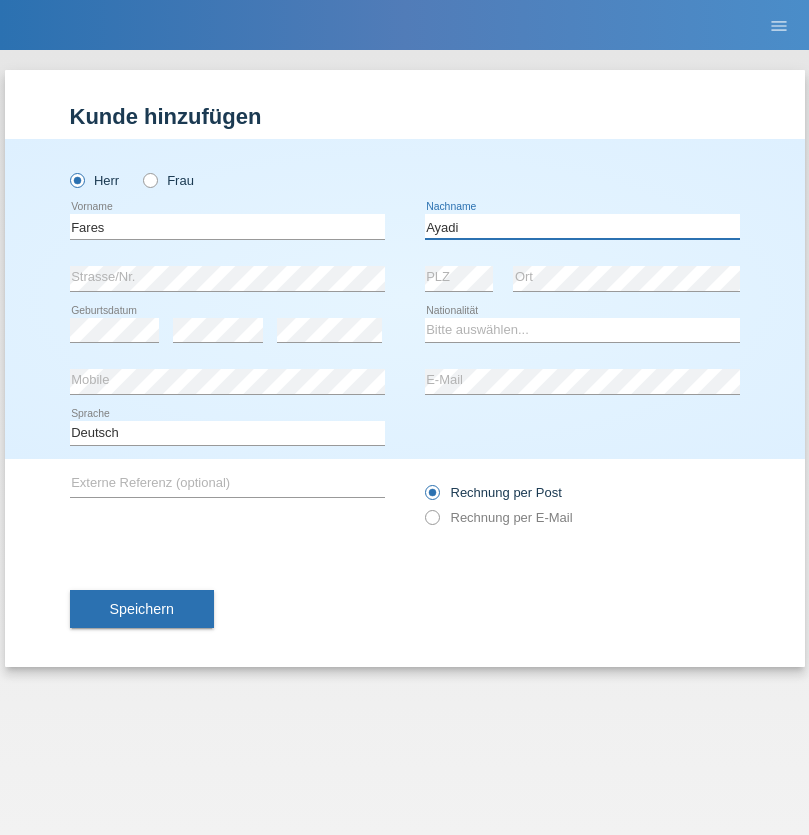 type on "Ayadi" 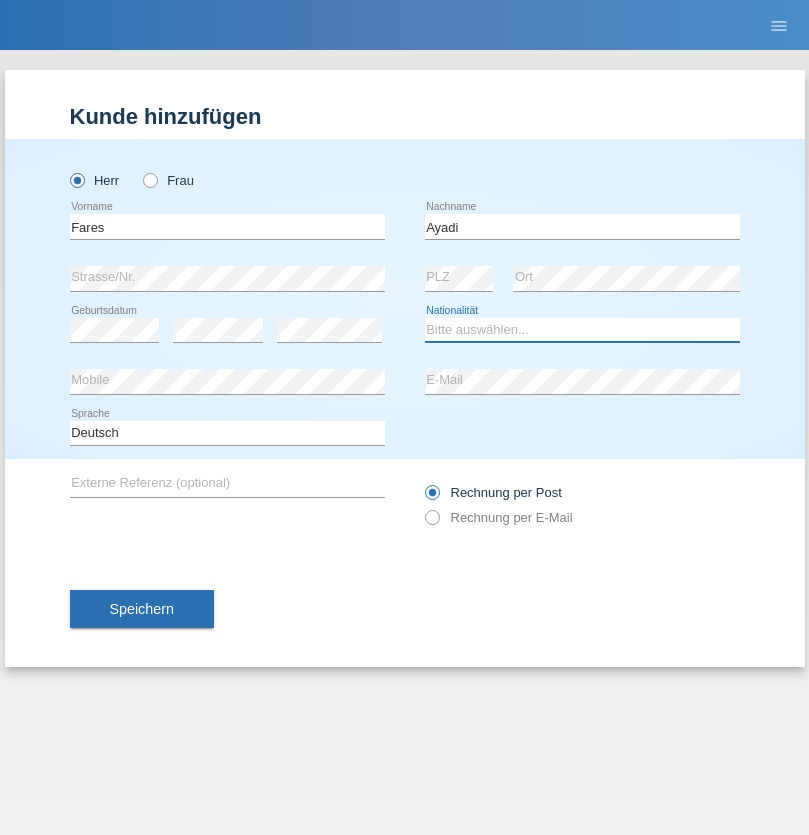 select on "DE" 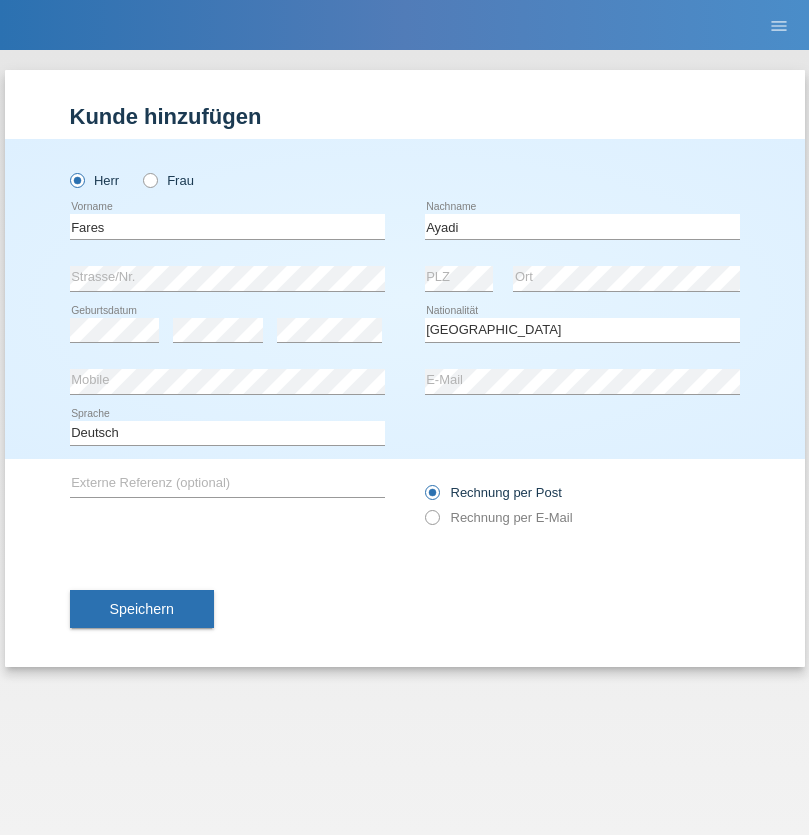 select on "C" 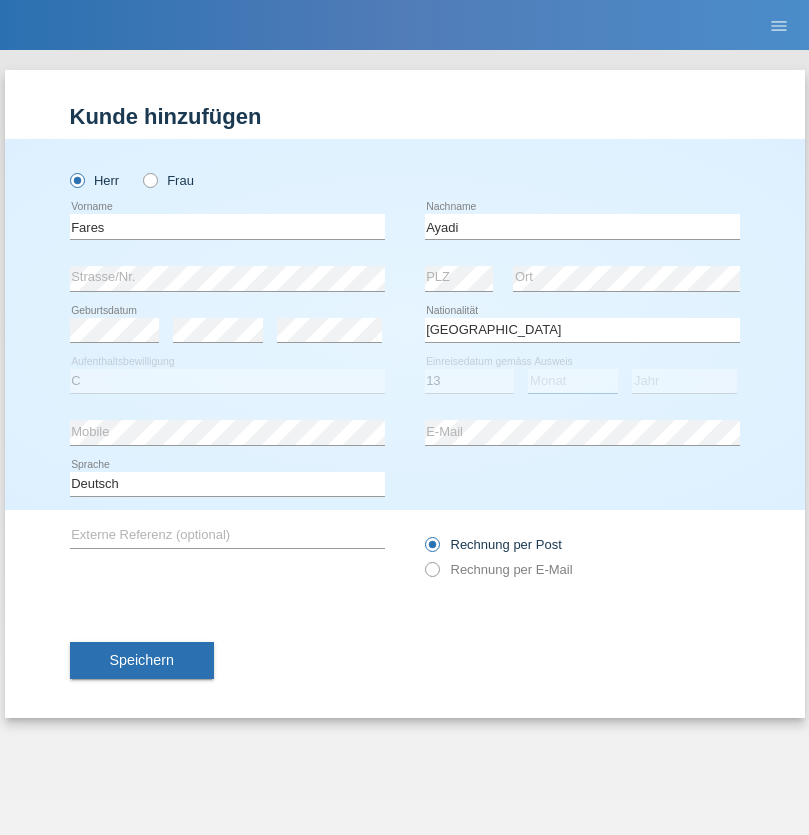 select on "09" 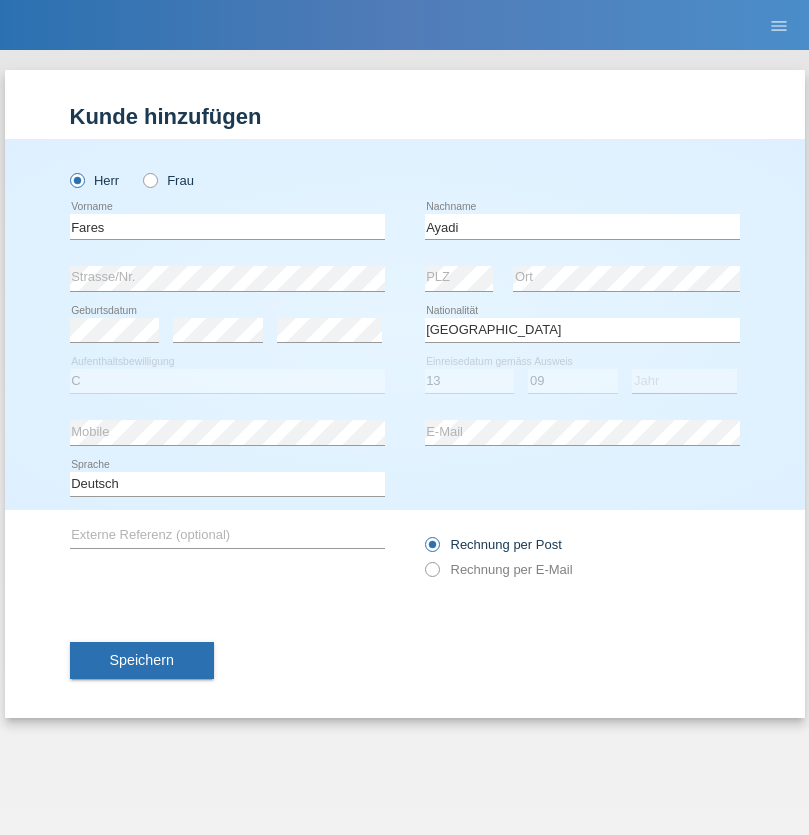 select on "2013" 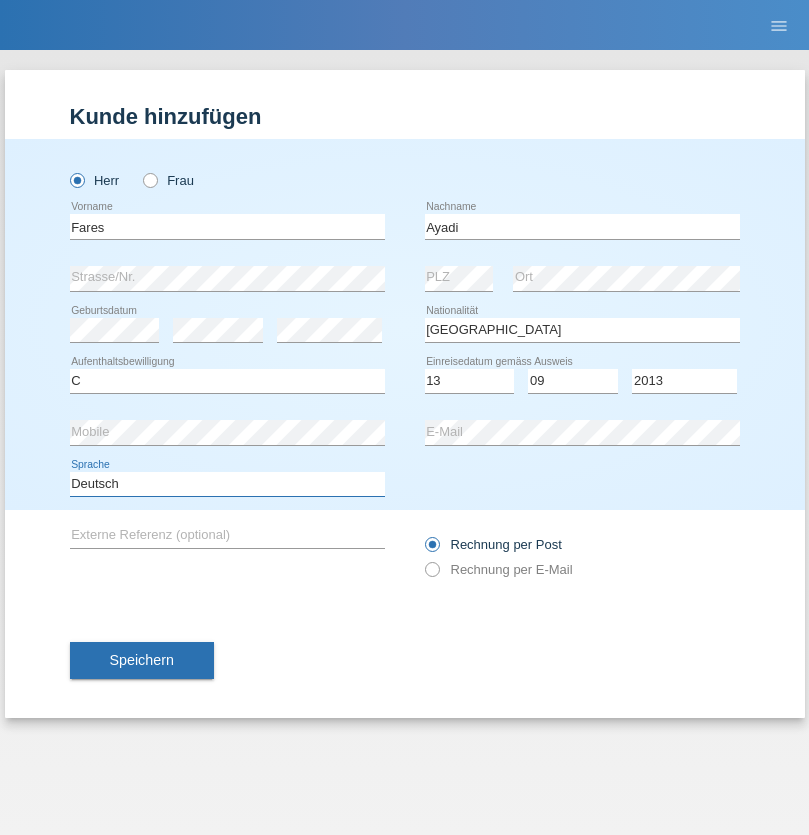 select on "en" 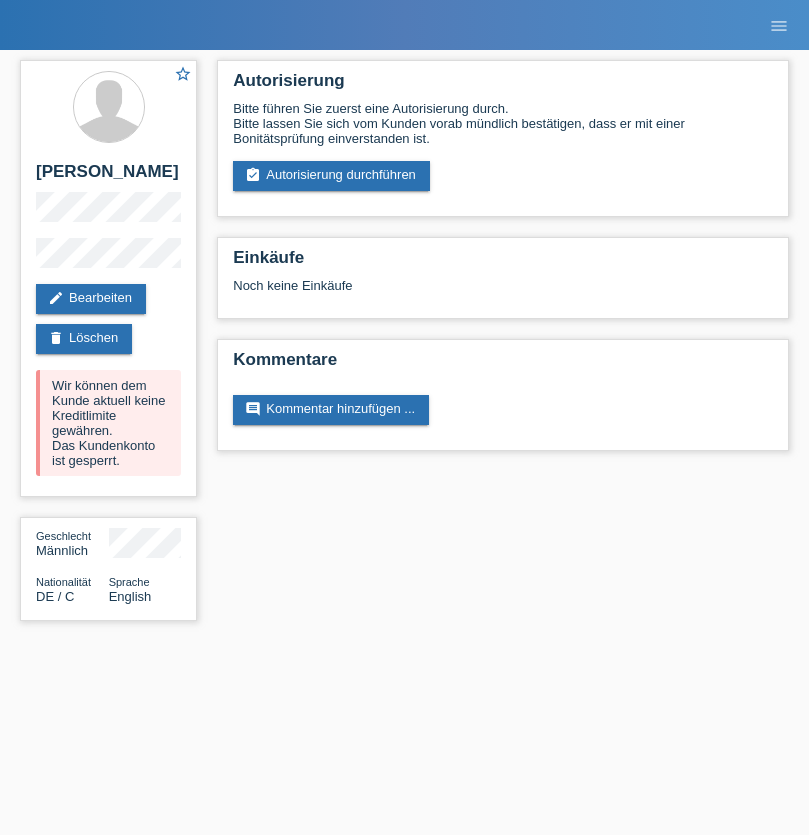 scroll, scrollTop: 0, scrollLeft: 0, axis: both 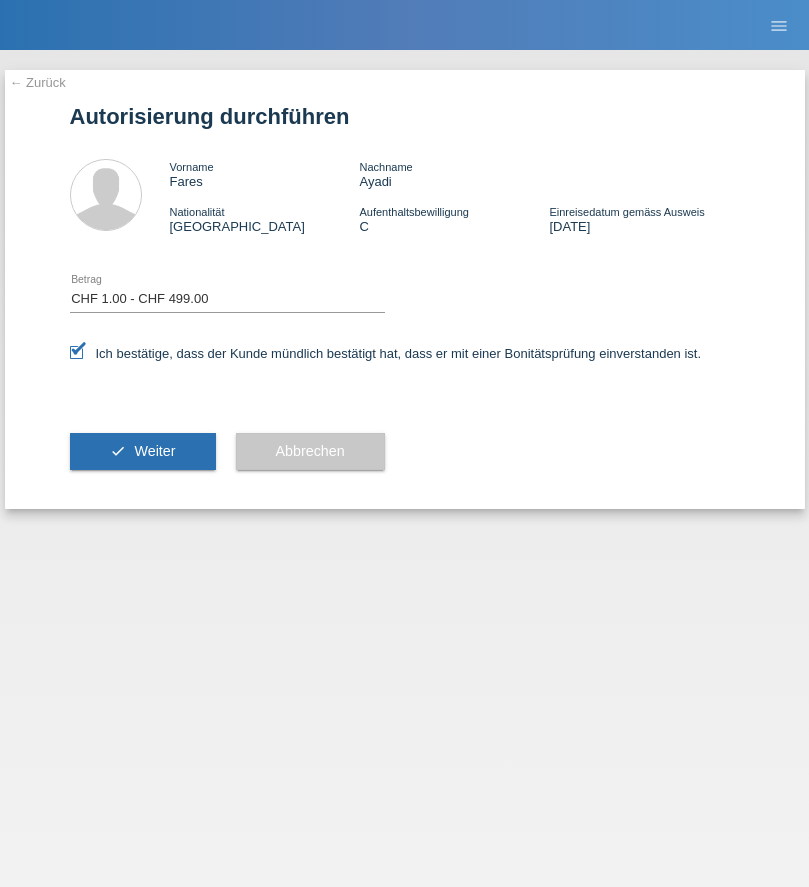 select on "1" 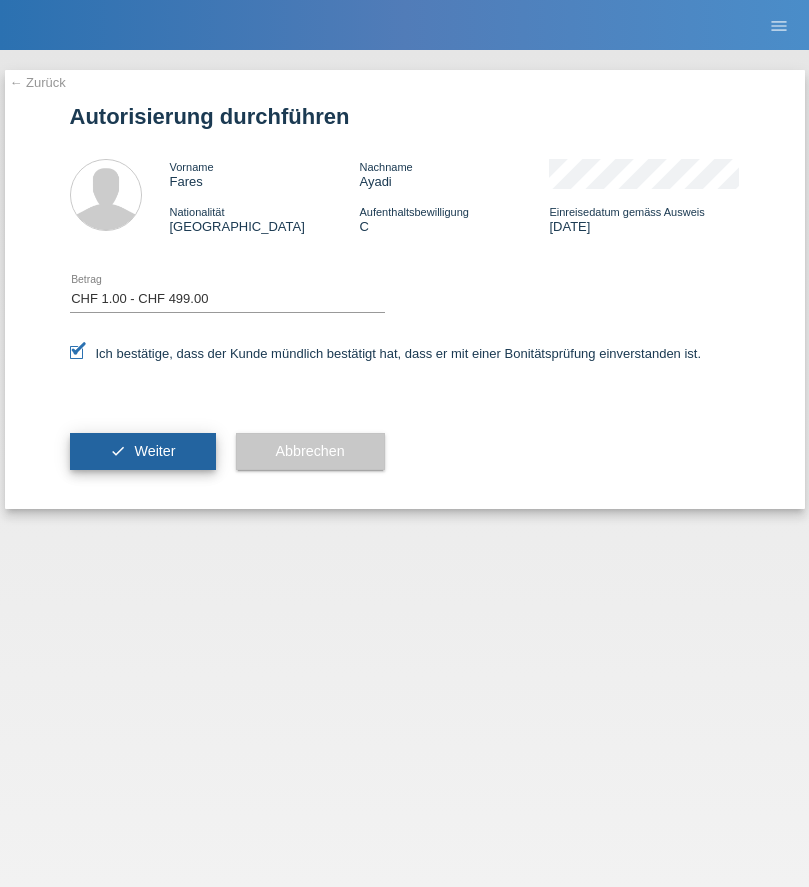 click on "Weiter" at bounding box center (154, 451) 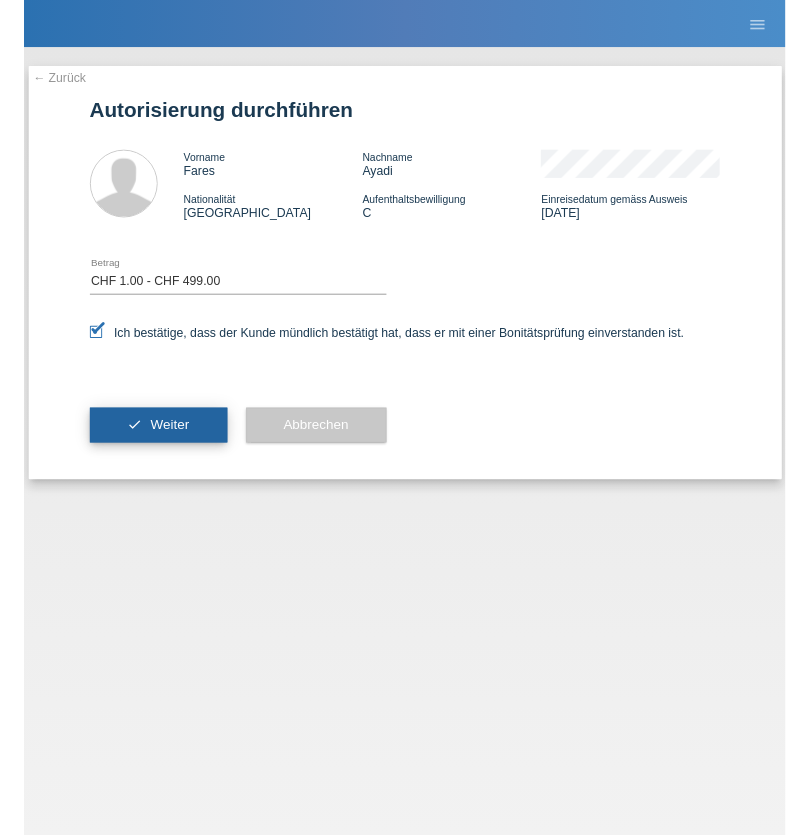 scroll, scrollTop: 0, scrollLeft: 0, axis: both 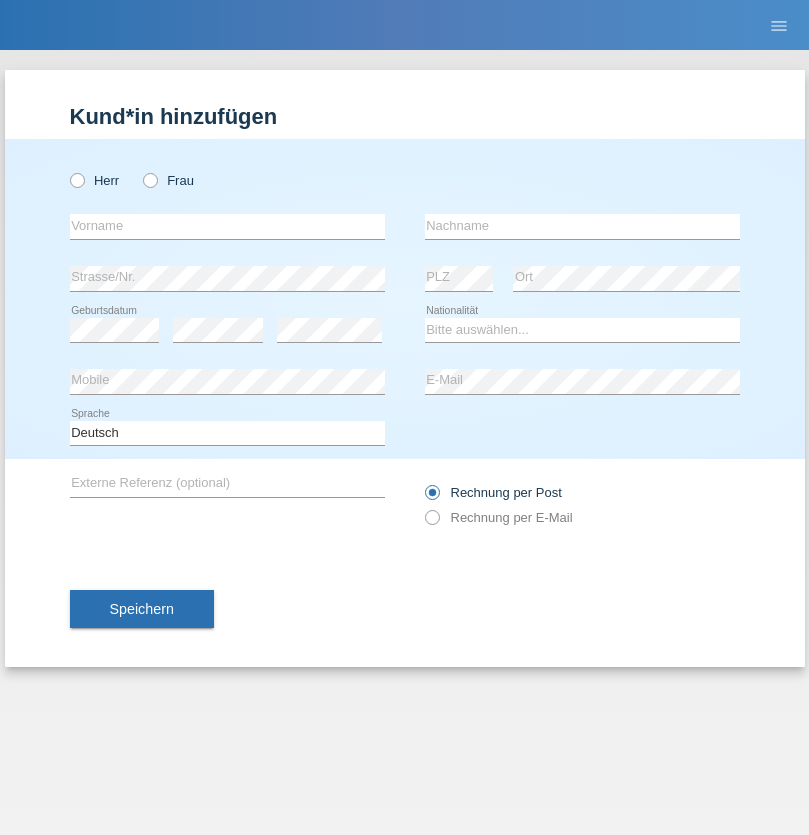radio on "true" 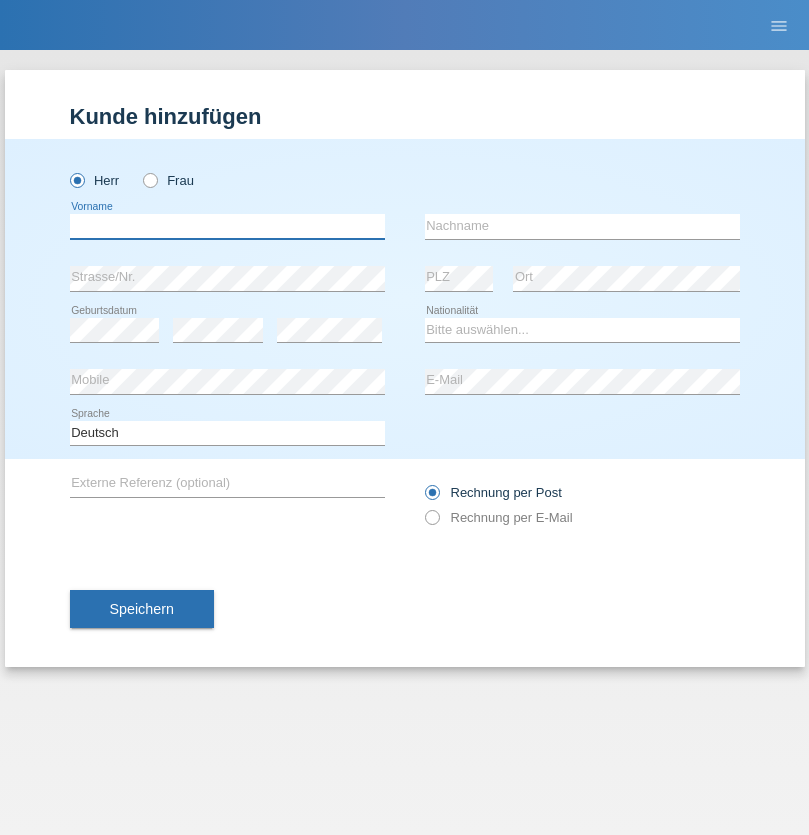 click at bounding box center (227, 226) 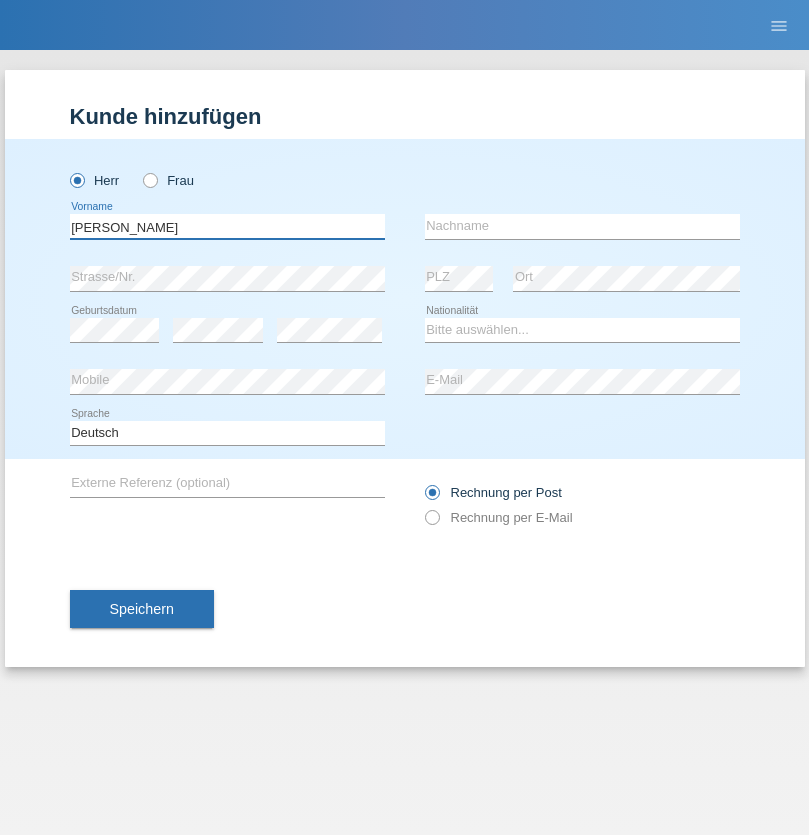 type on "[PERSON_NAME]" 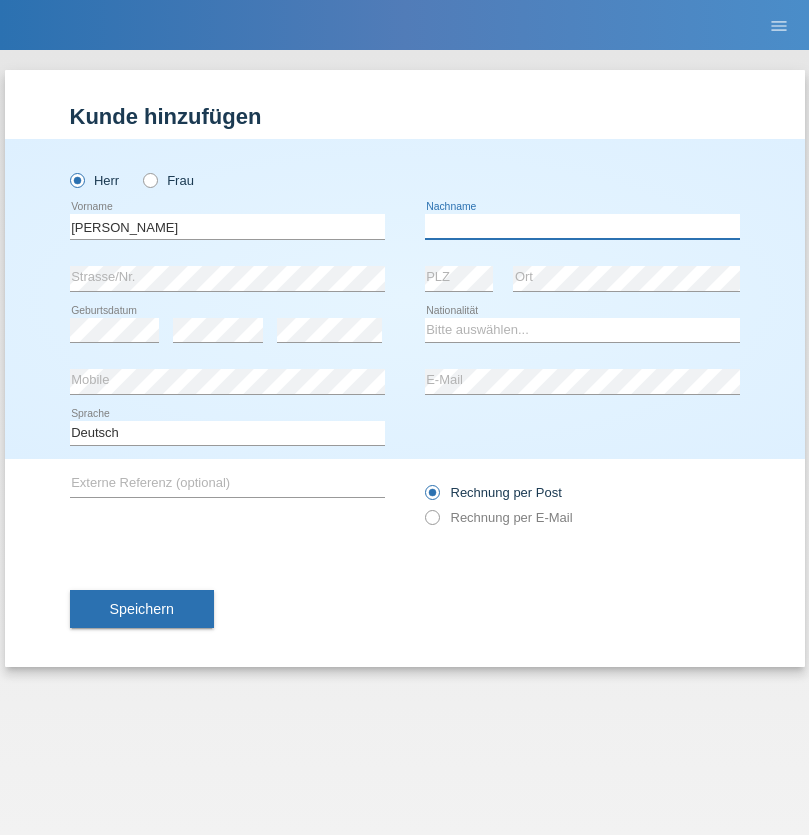 click at bounding box center [582, 226] 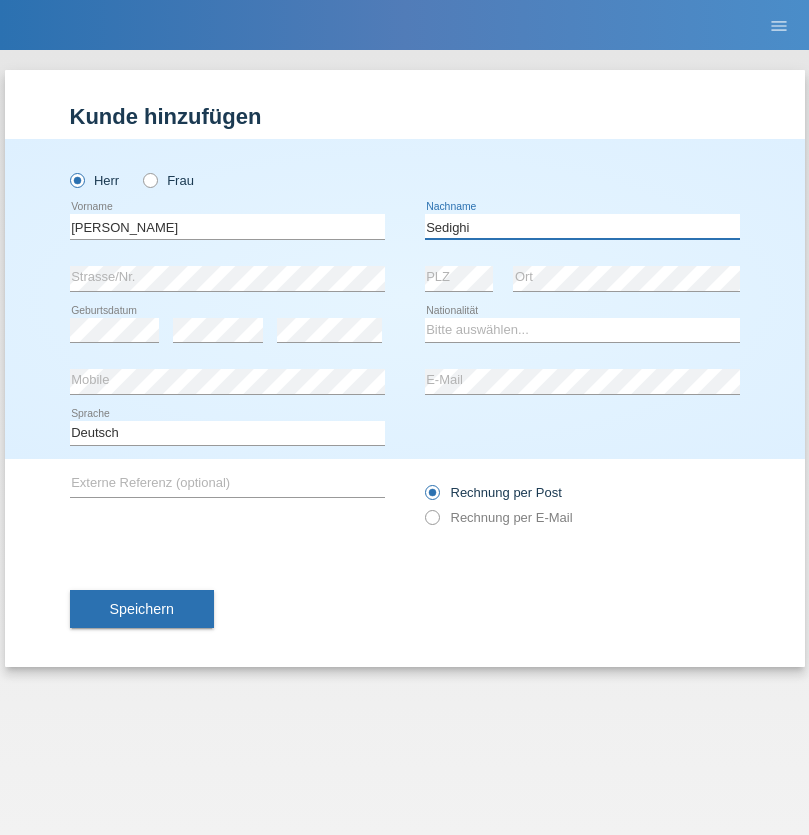 type on "Sedighi" 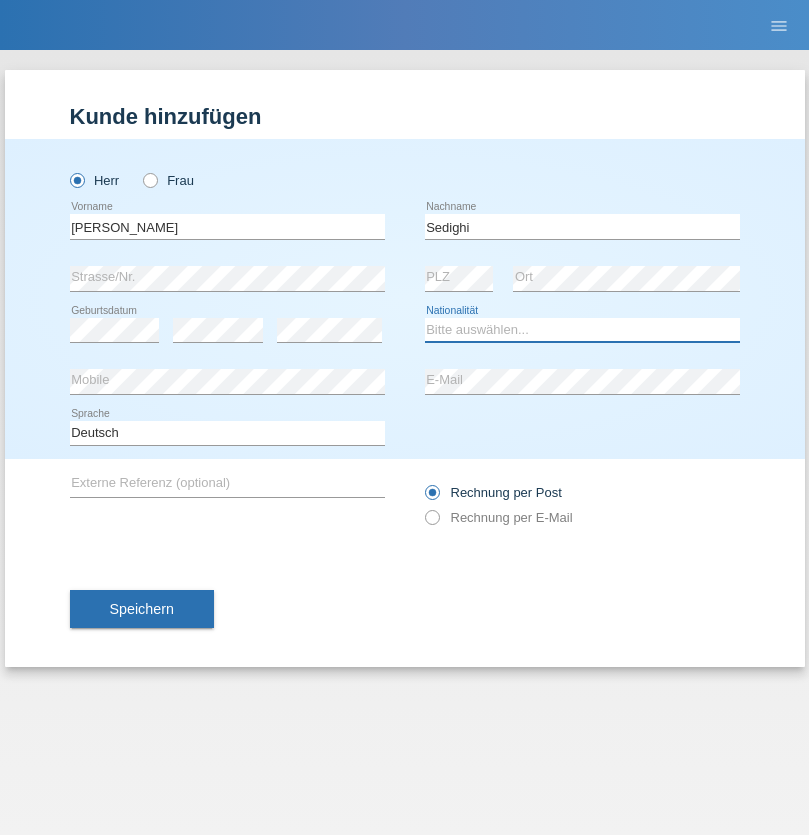 select on "AF" 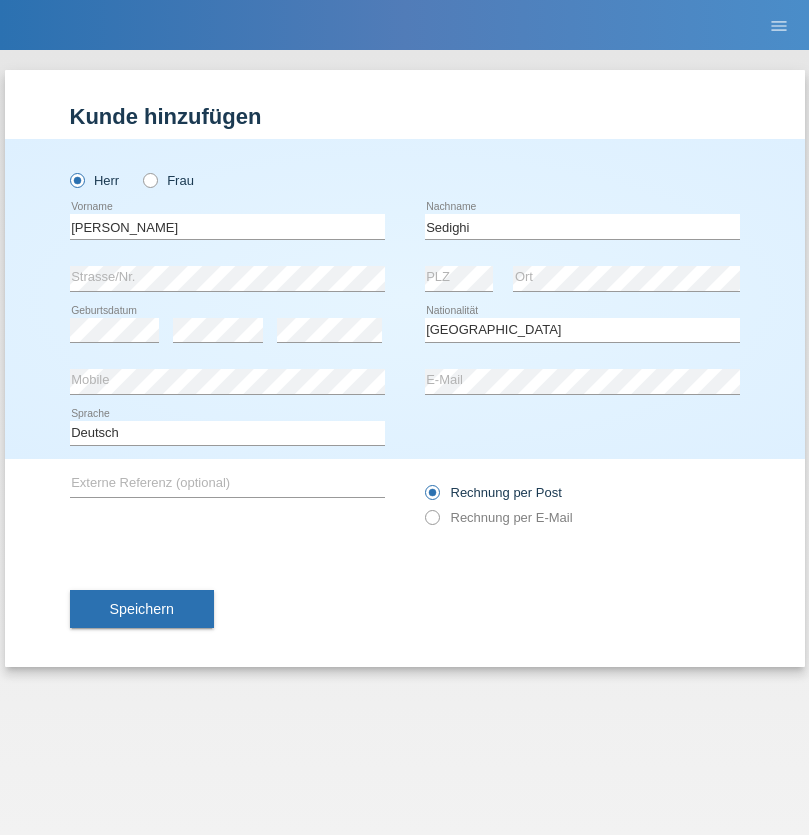 select on "C" 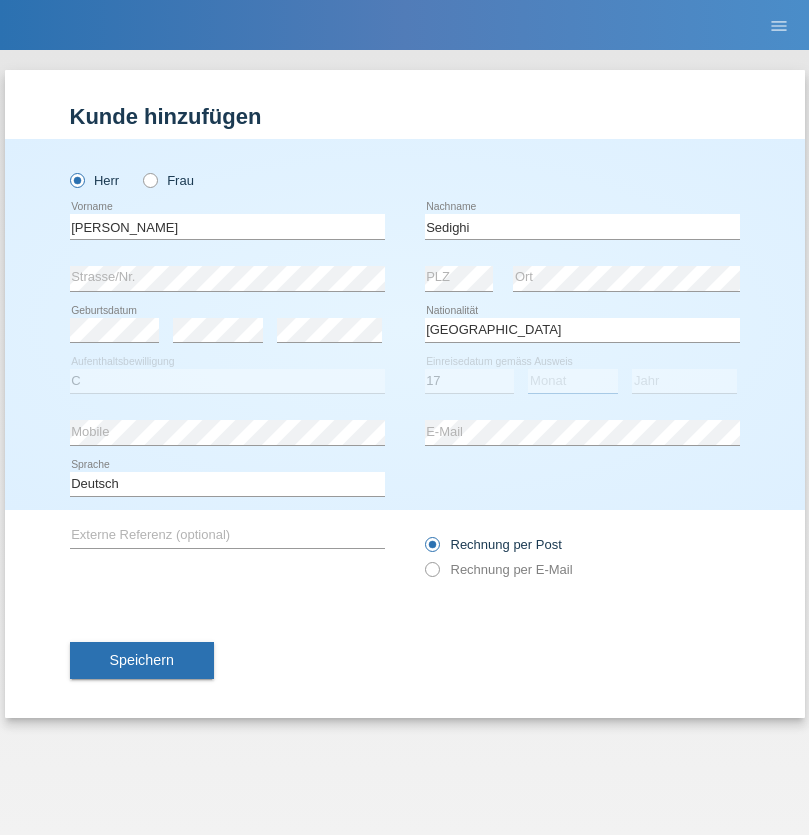 select on "10" 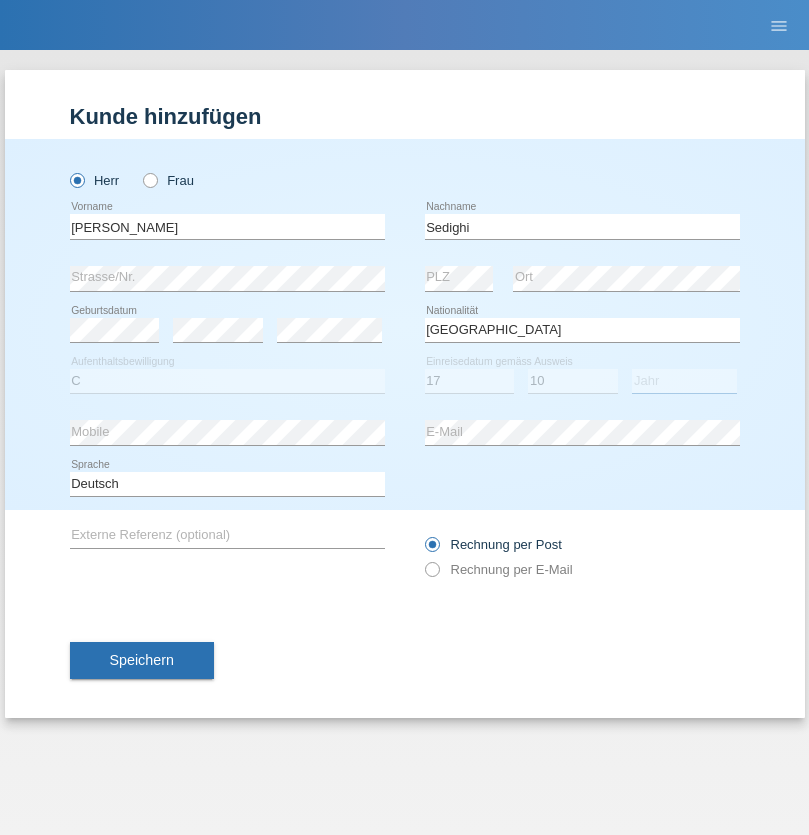 select on "2015" 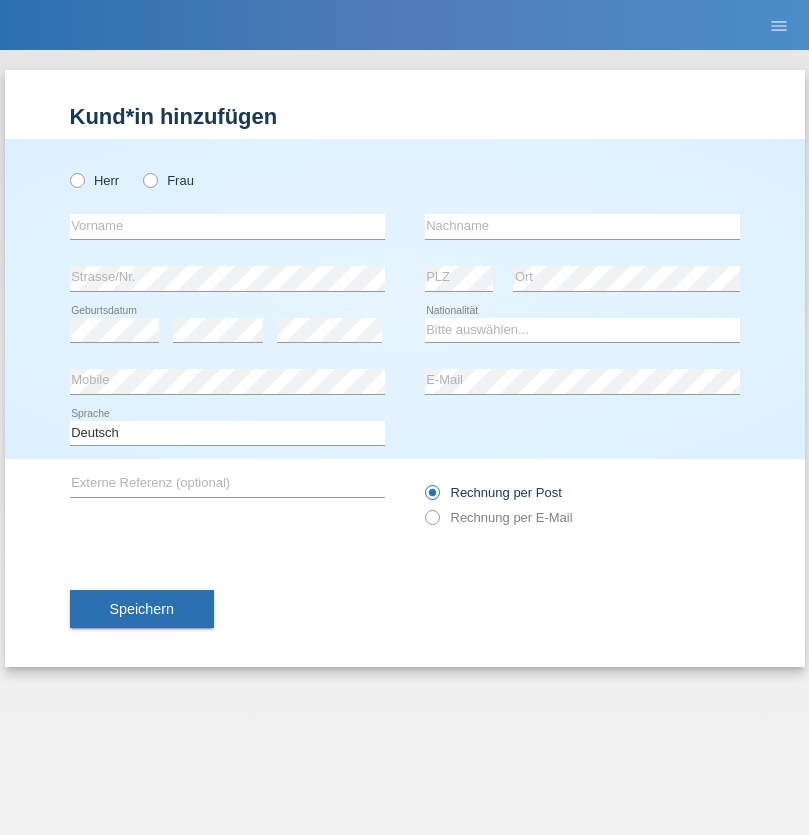 scroll, scrollTop: 0, scrollLeft: 0, axis: both 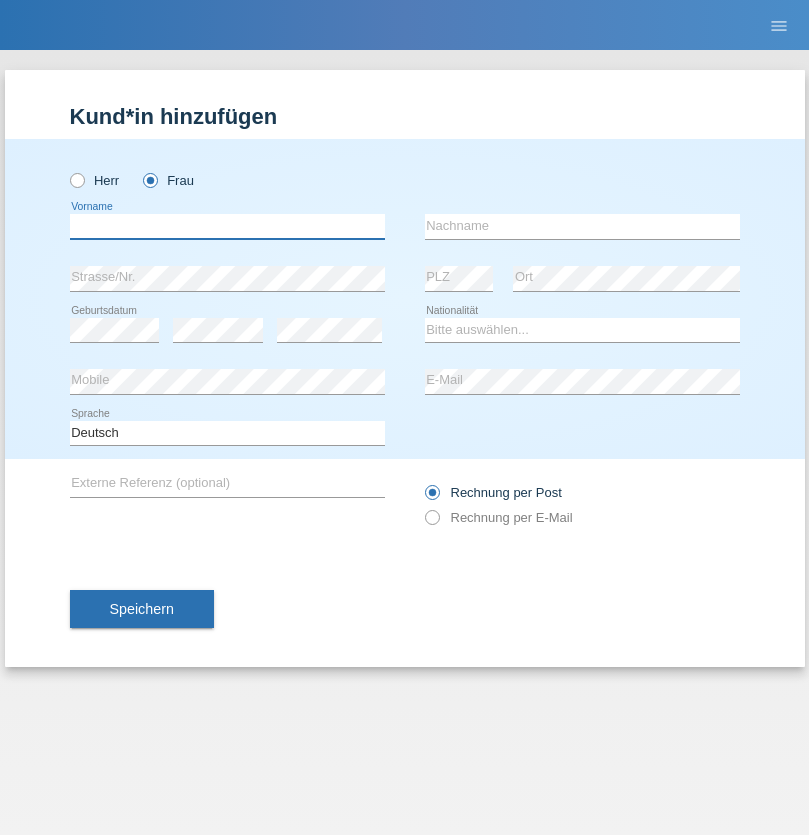 click at bounding box center [227, 226] 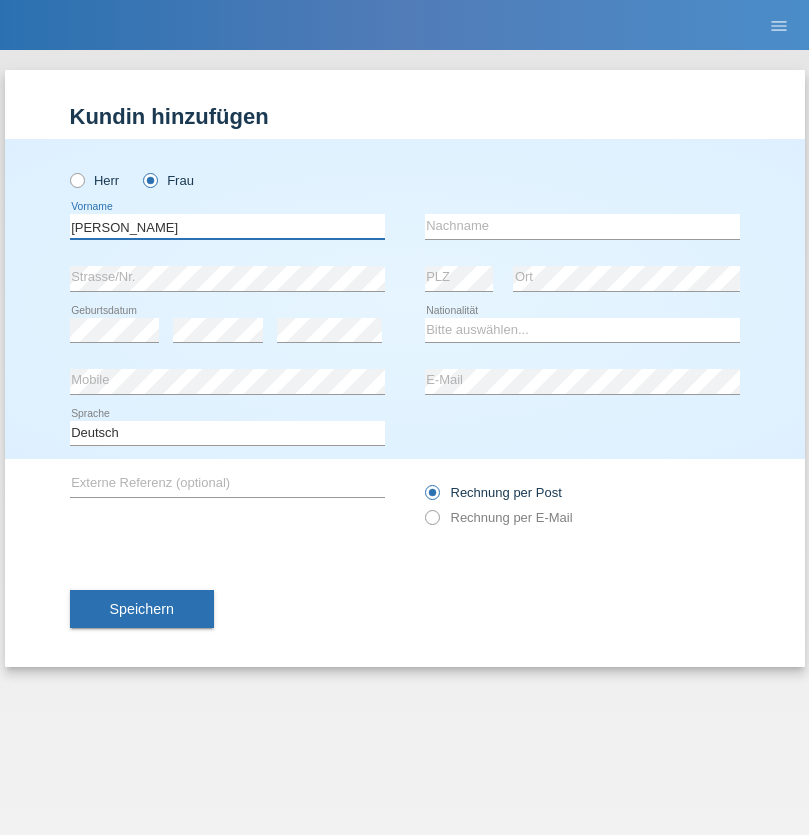 type on "[PERSON_NAME]" 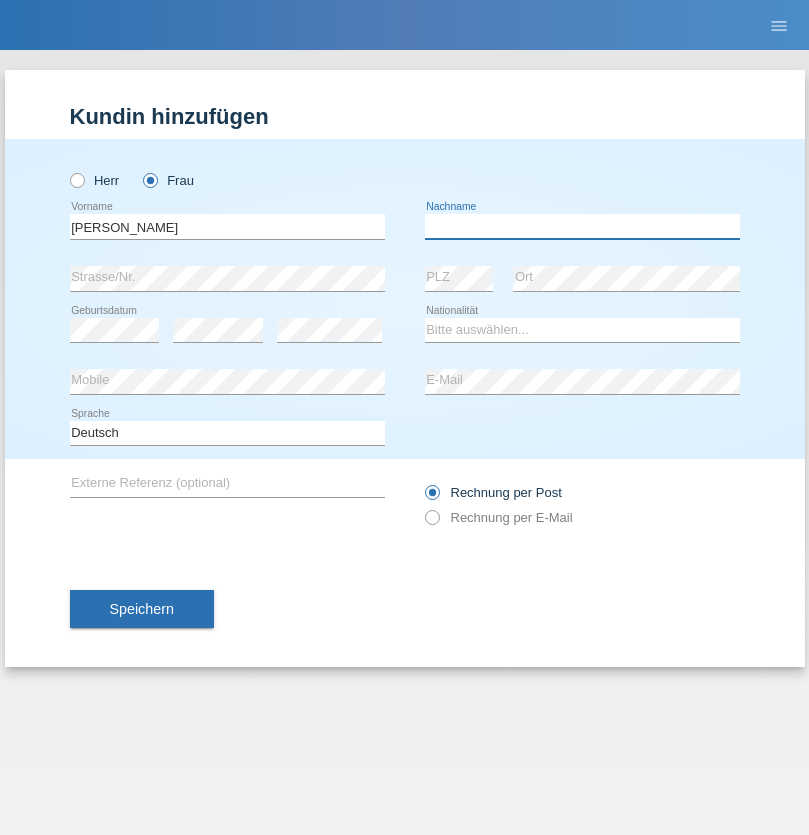 click at bounding box center (582, 226) 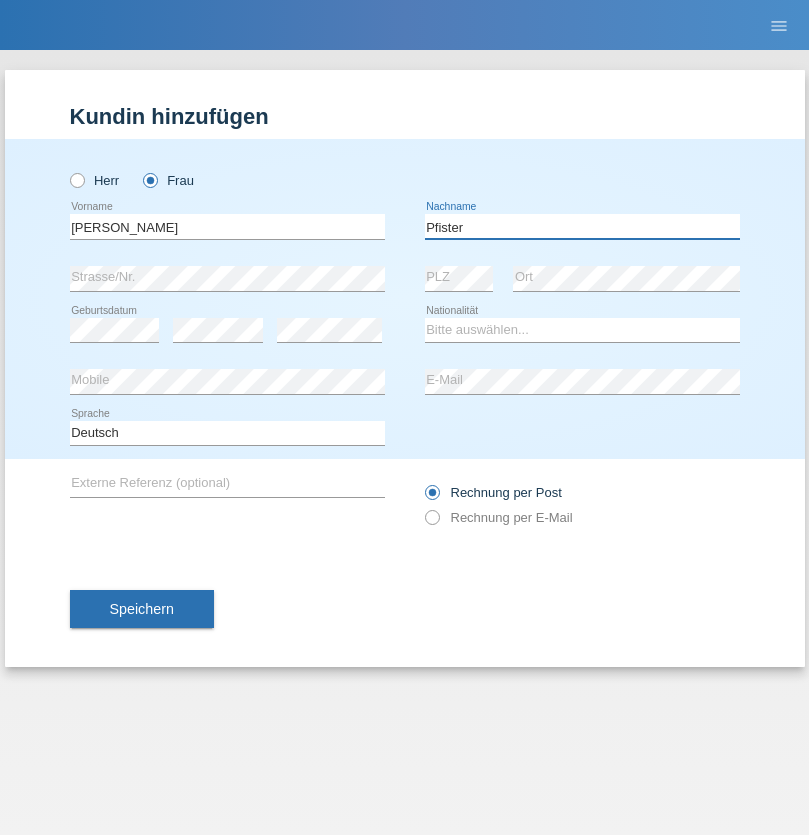 type on "Pfister" 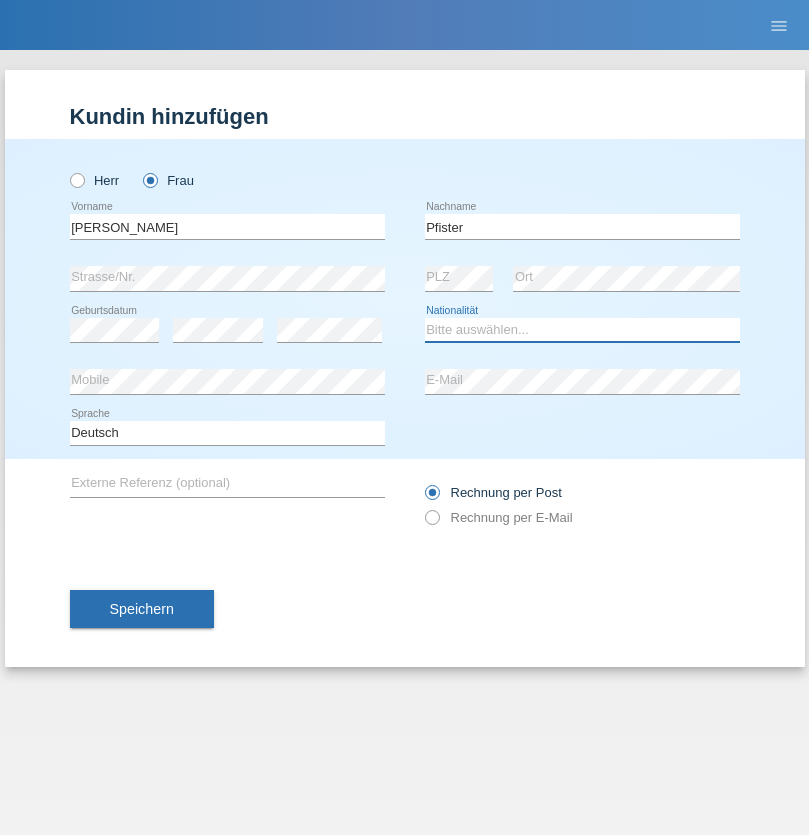 select on "FR" 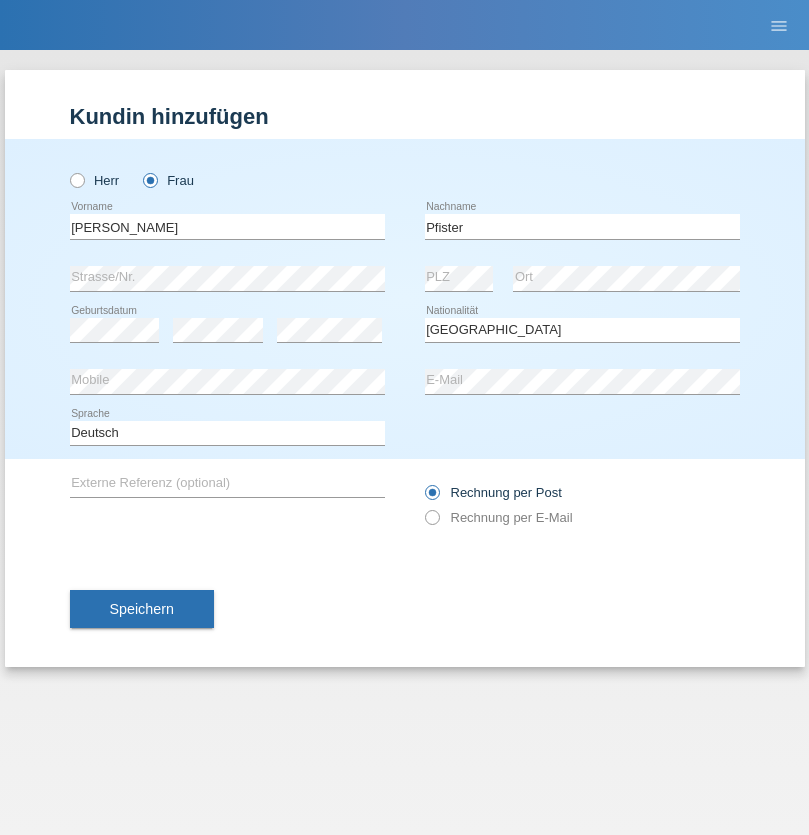 select on "C" 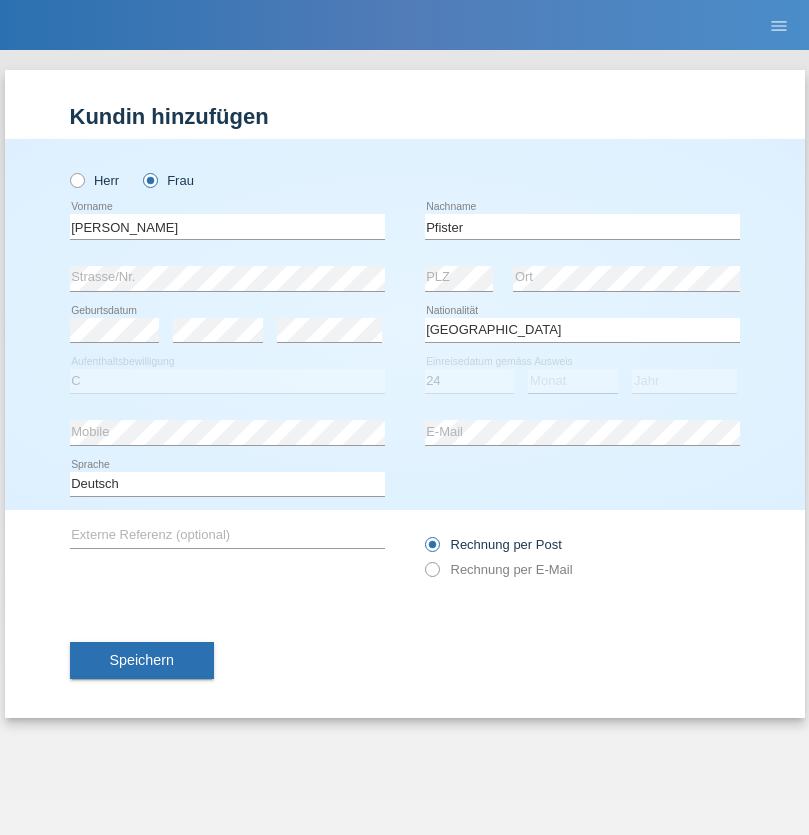 select on "08" 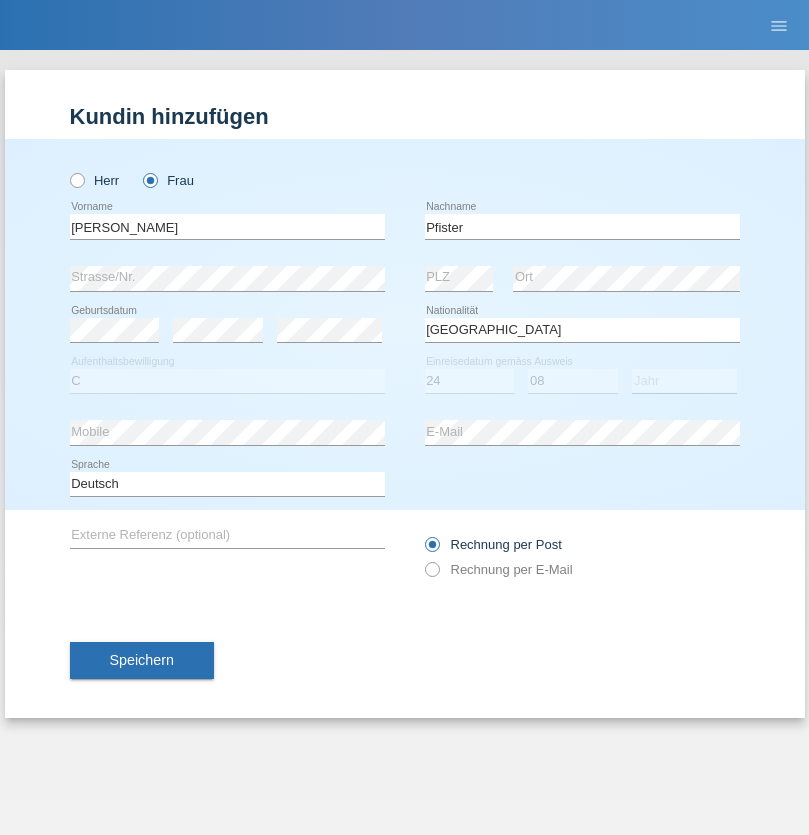 select on "2009" 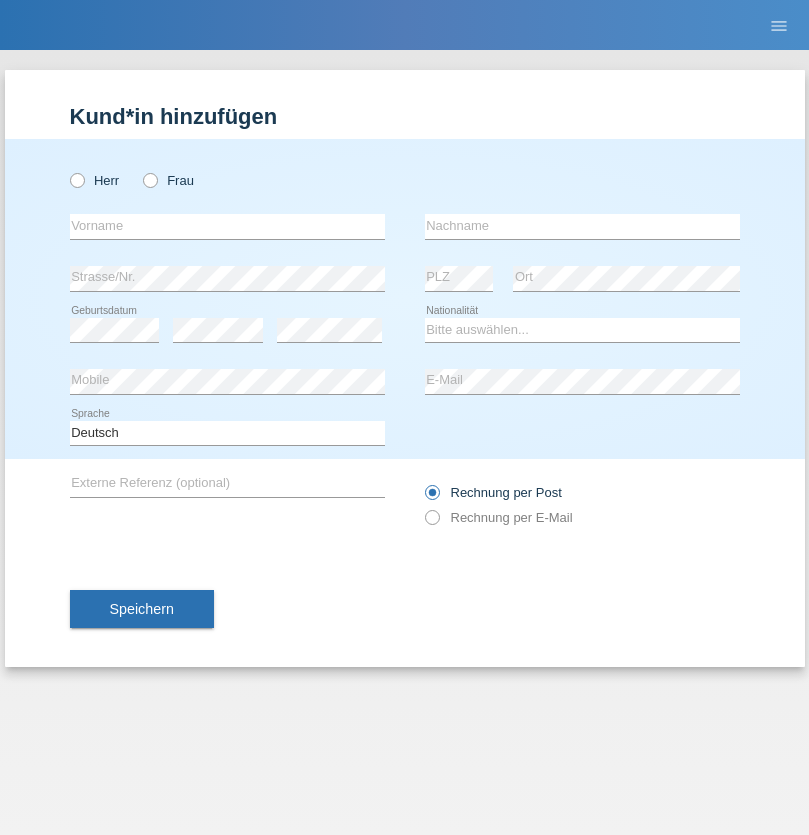 scroll, scrollTop: 0, scrollLeft: 0, axis: both 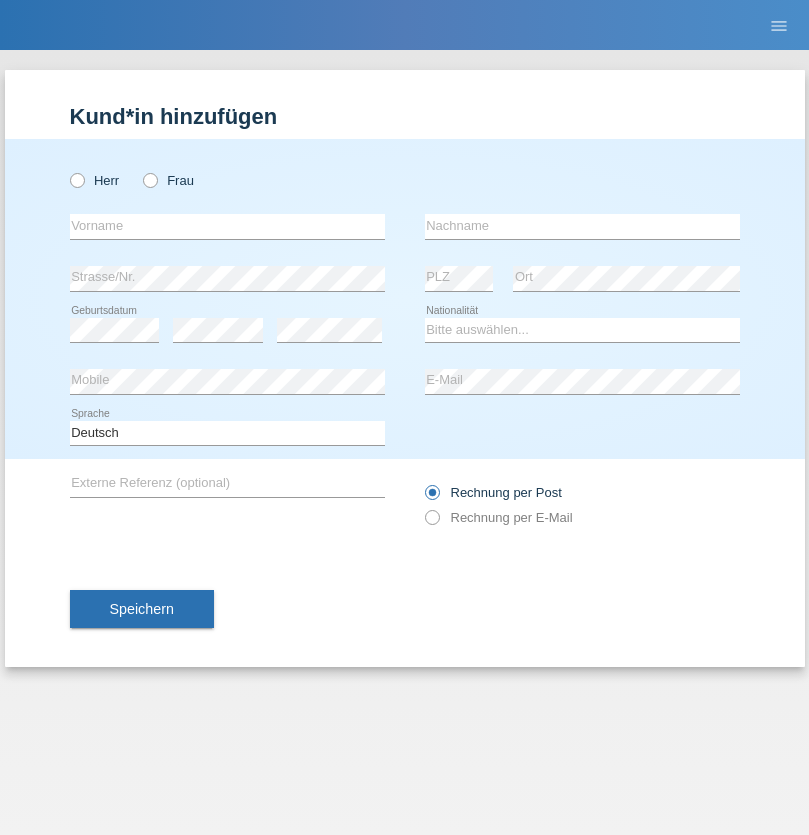 radio on "true" 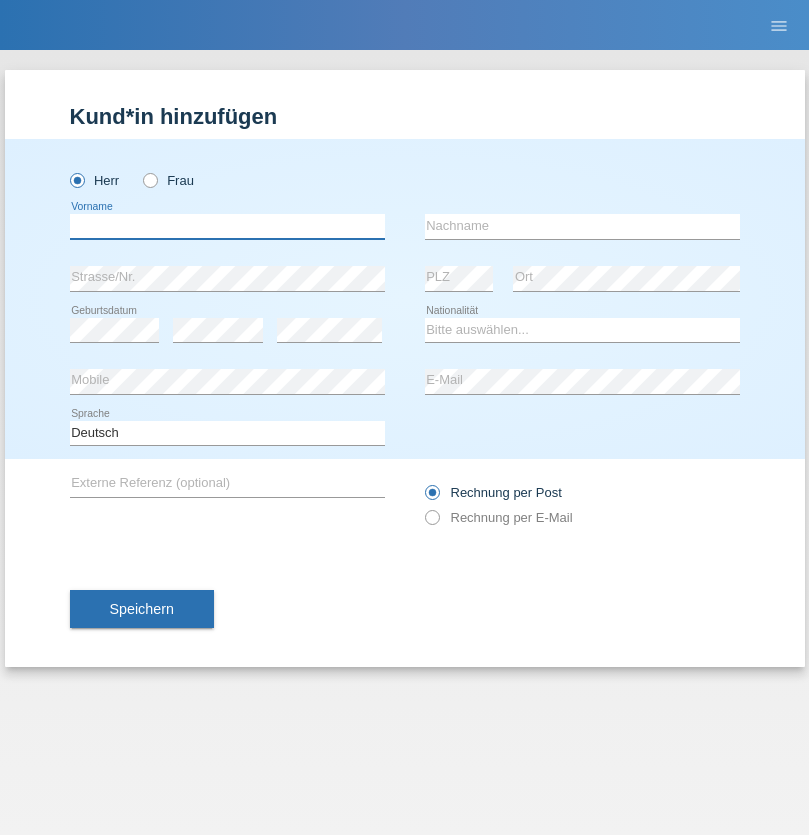 click at bounding box center [227, 226] 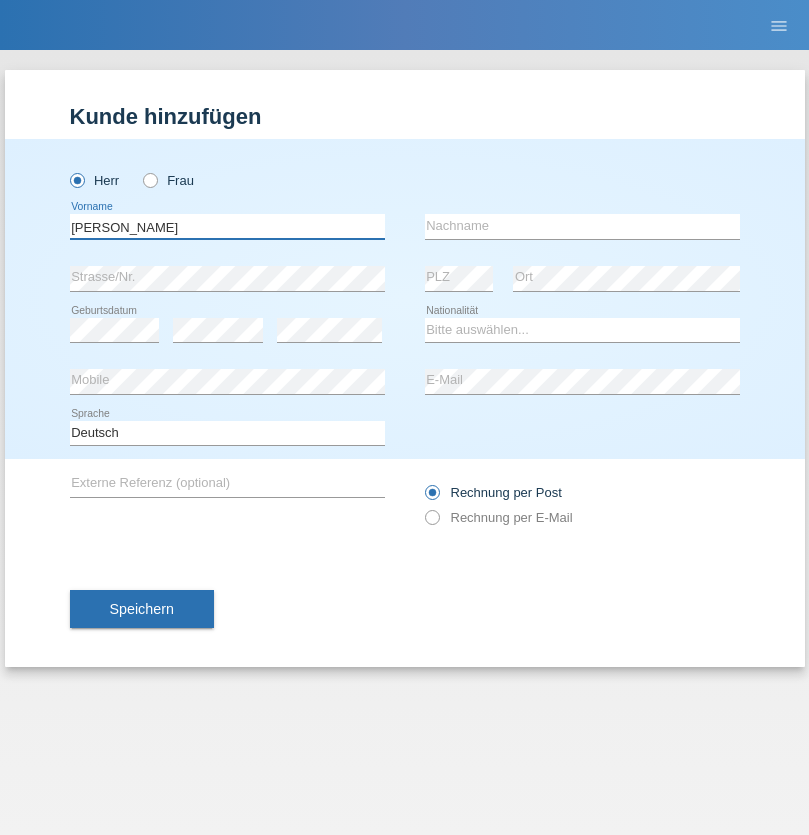 type on "Khbru François" 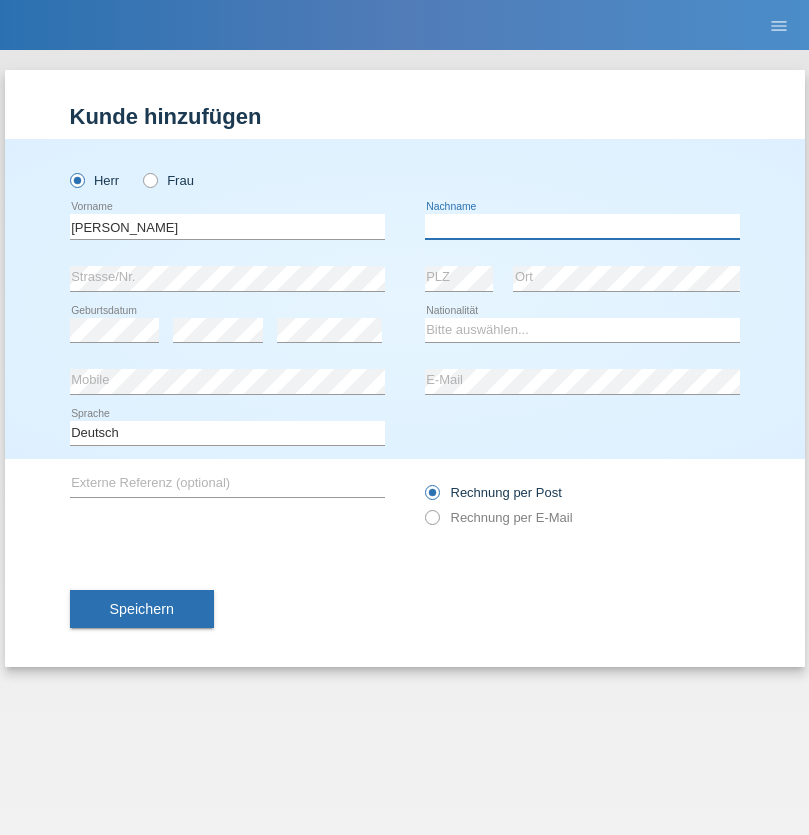 click at bounding box center [582, 226] 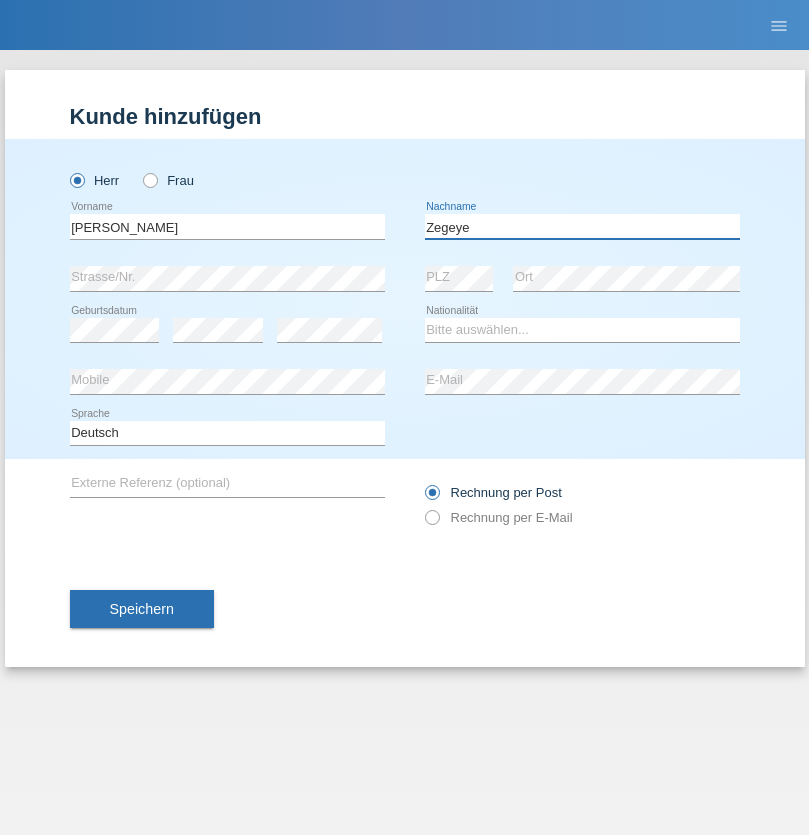 type on "Zegeye" 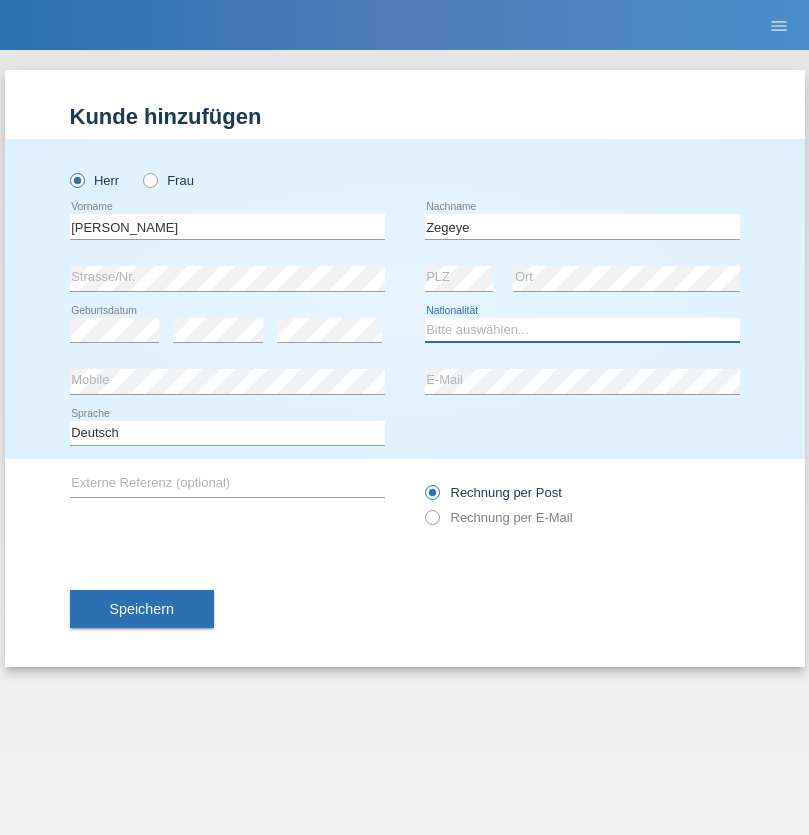 select on "CH" 